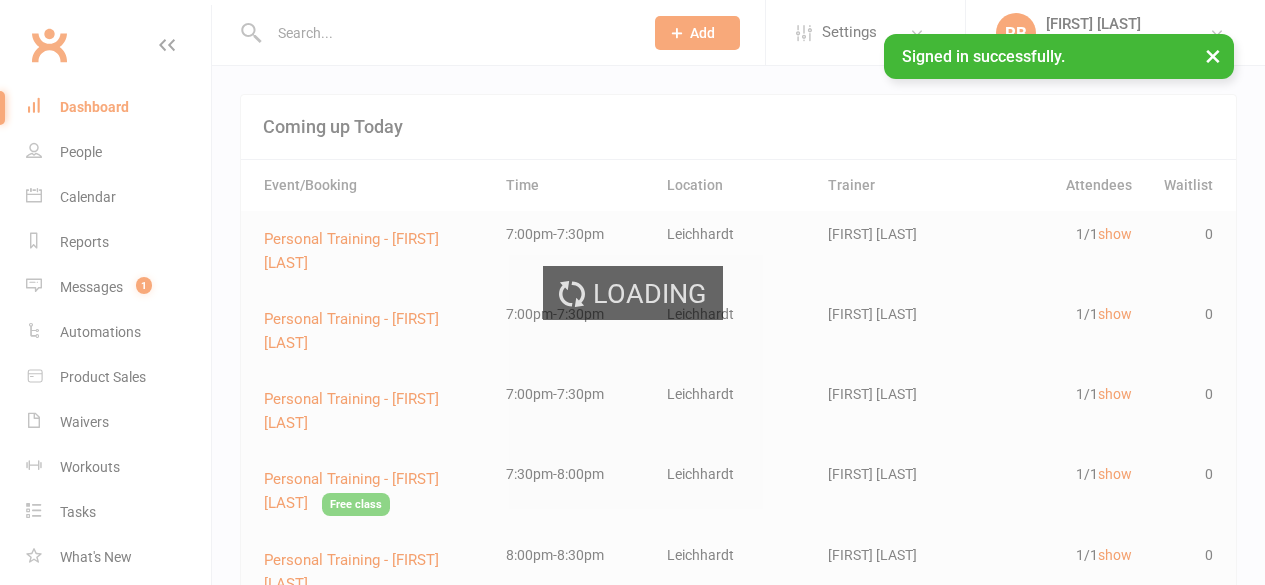 scroll, scrollTop: 0, scrollLeft: 0, axis: both 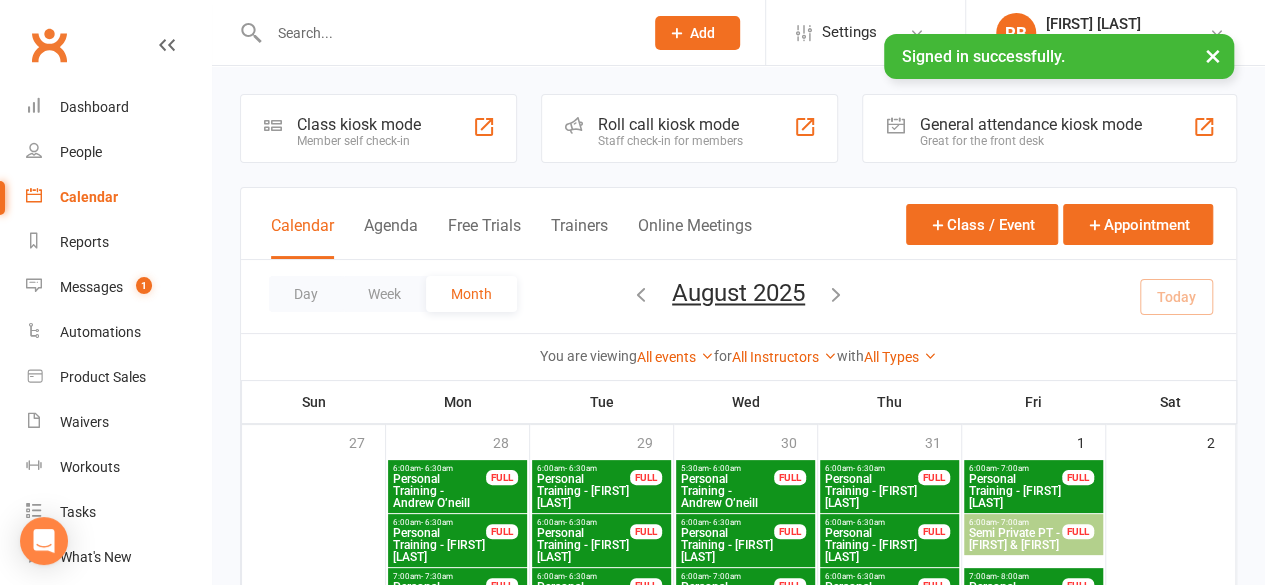 click on "All Instructors" at bounding box center [784, 357] 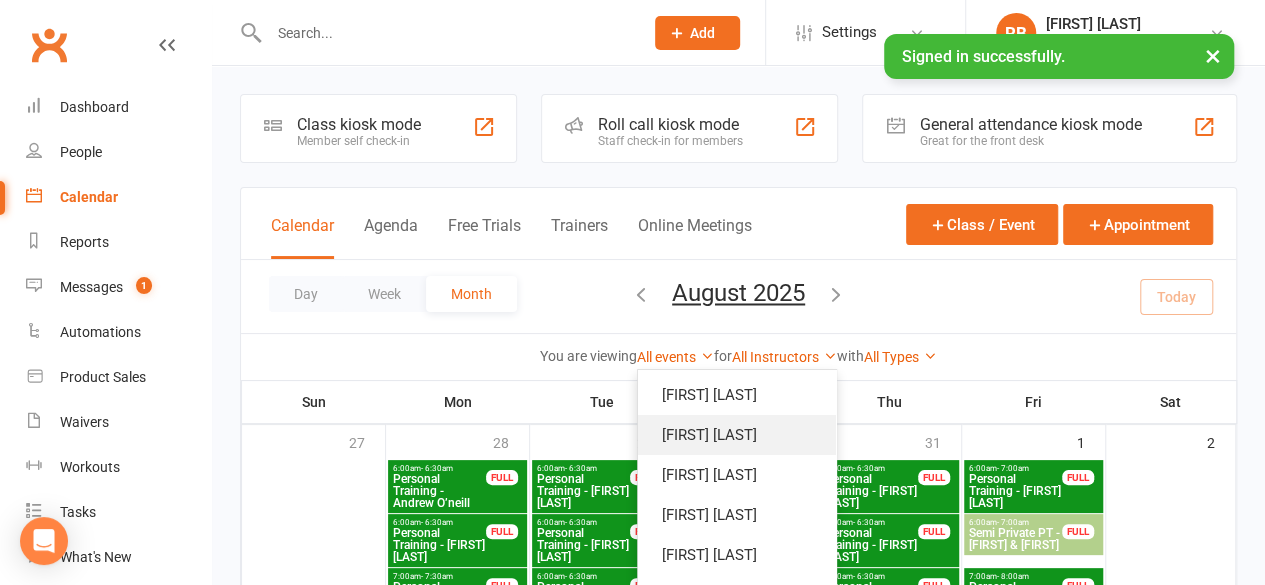 scroll, scrollTop: 70, scrollLeft: 0, axis: vertical 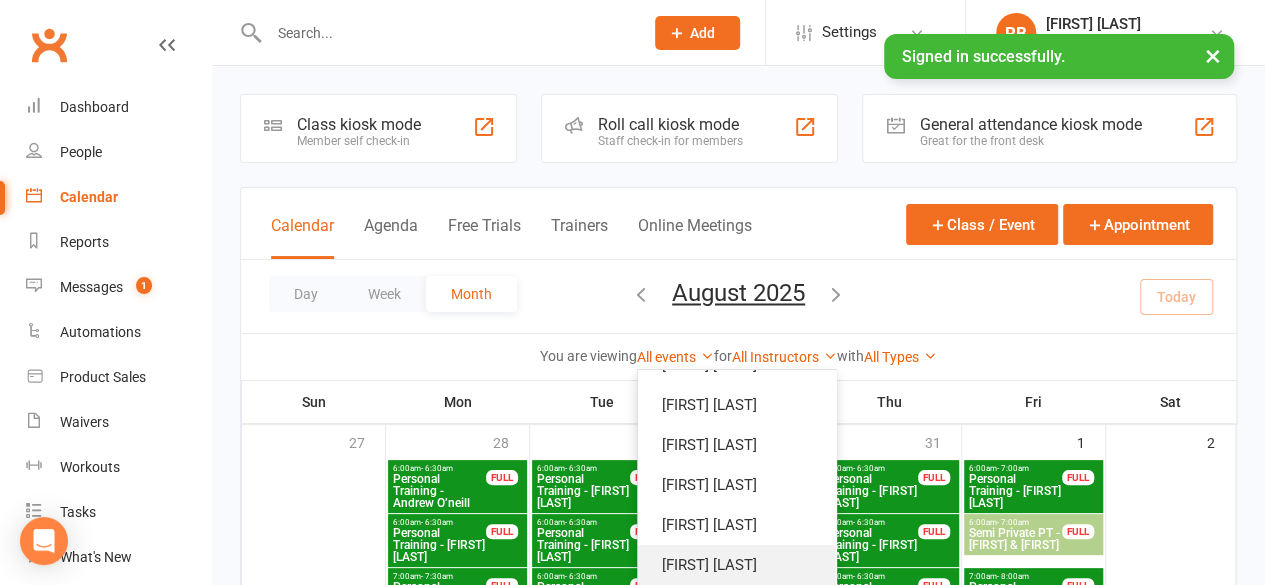click on "[FIRST] [LAST]" at bounding box center (737, 565) 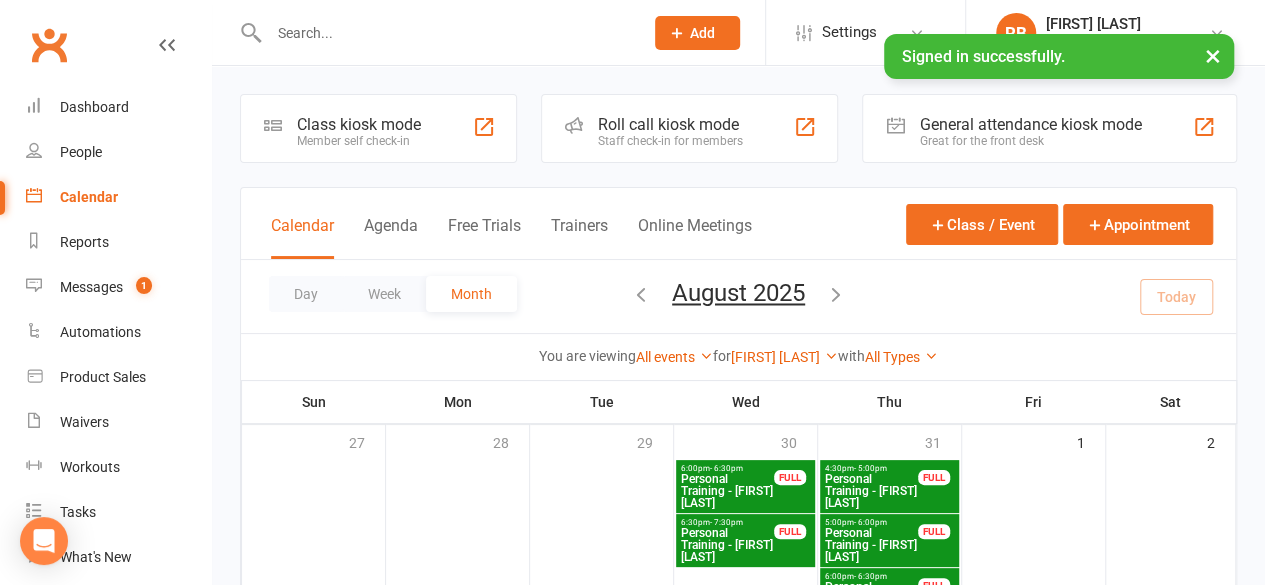 click on "×" at bounding box center (1213, 55) 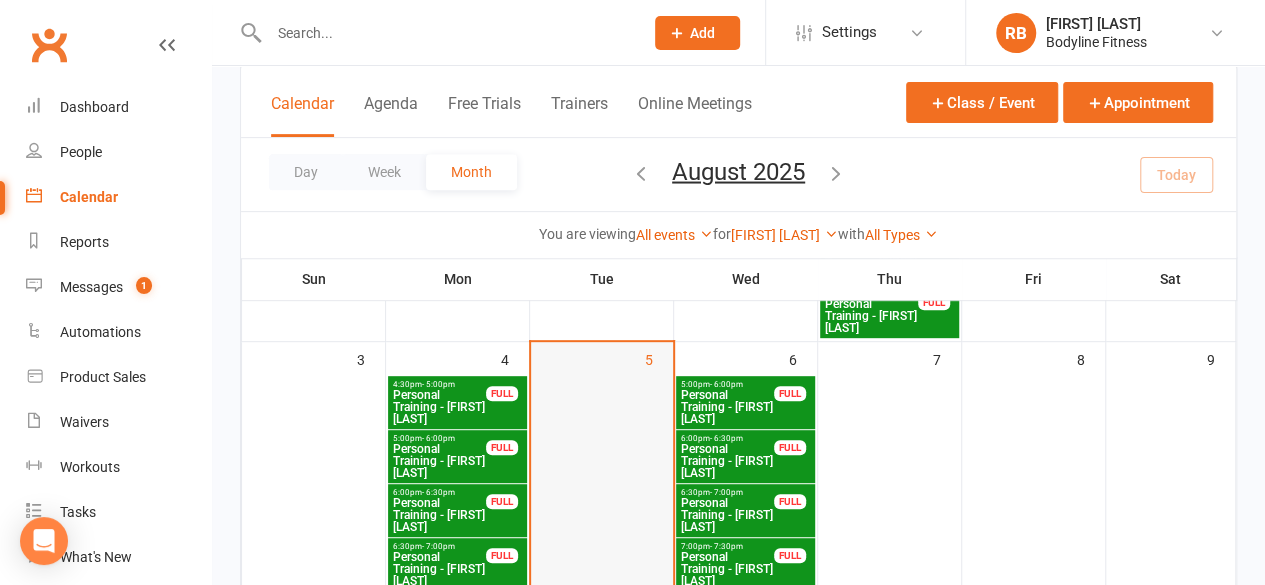 scroll, scrollTop: 373, scrollLeft: 0, axis: vertical 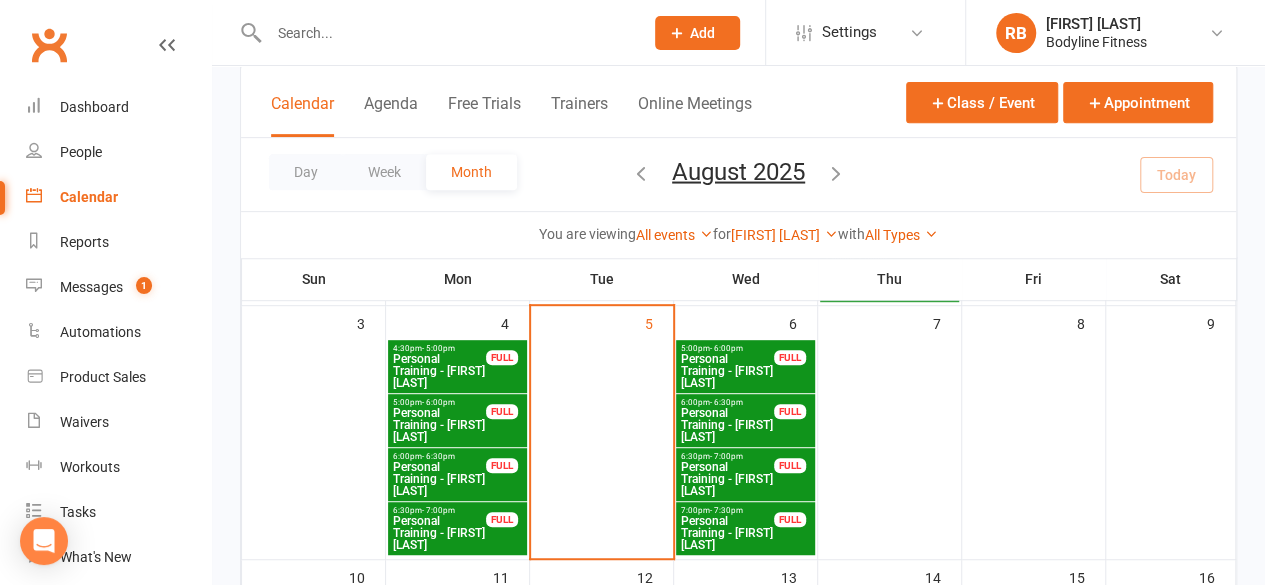 click on "Personal Training - [FIRST] [LAST]" at bounding box center [439, 371] 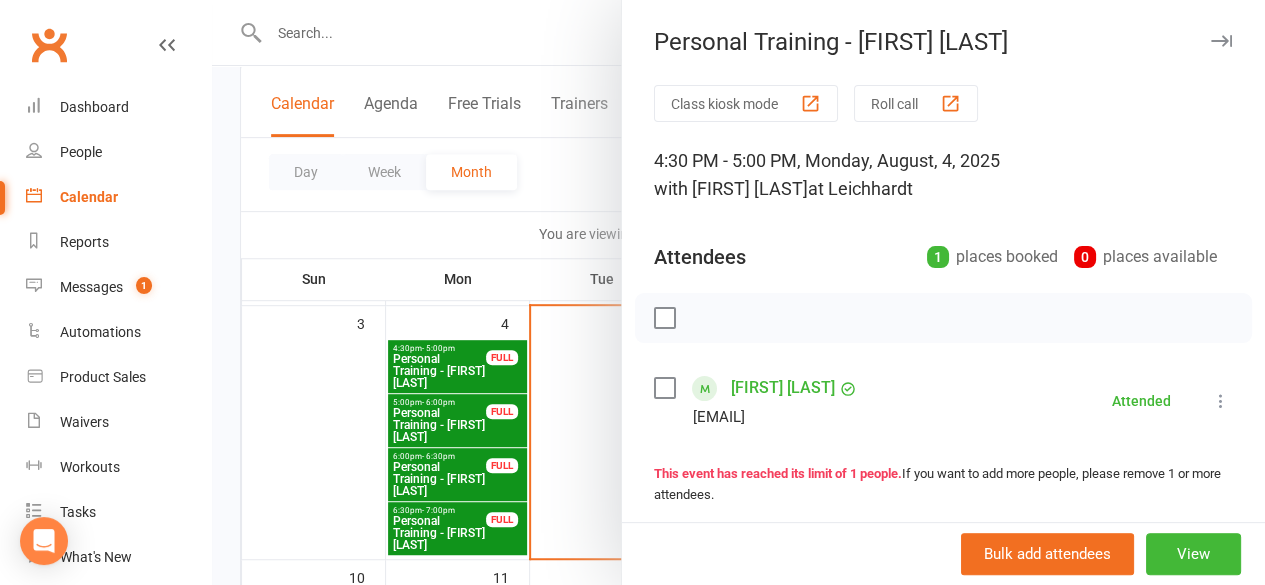 click at bounding box center (664, 318) 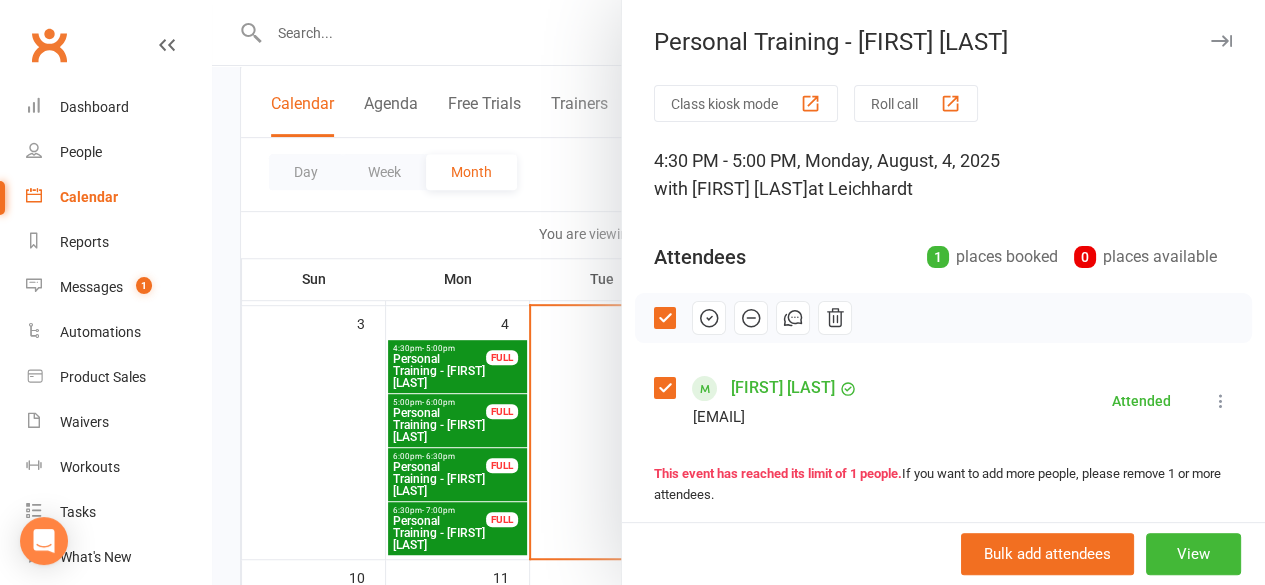 click 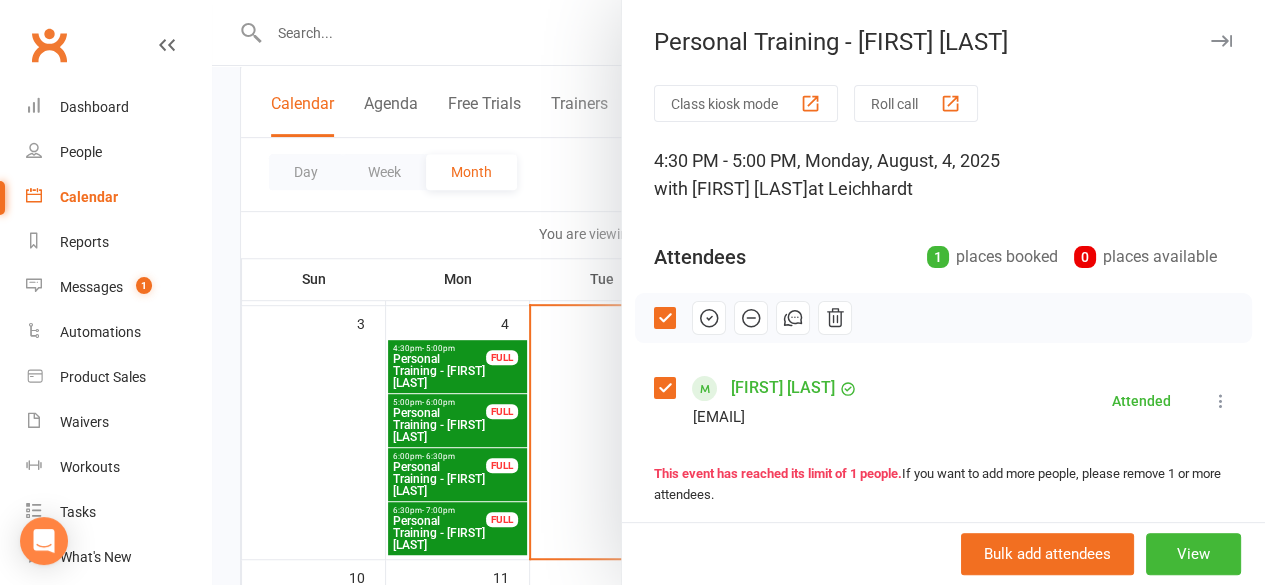 click at bounding box center [738, 292] 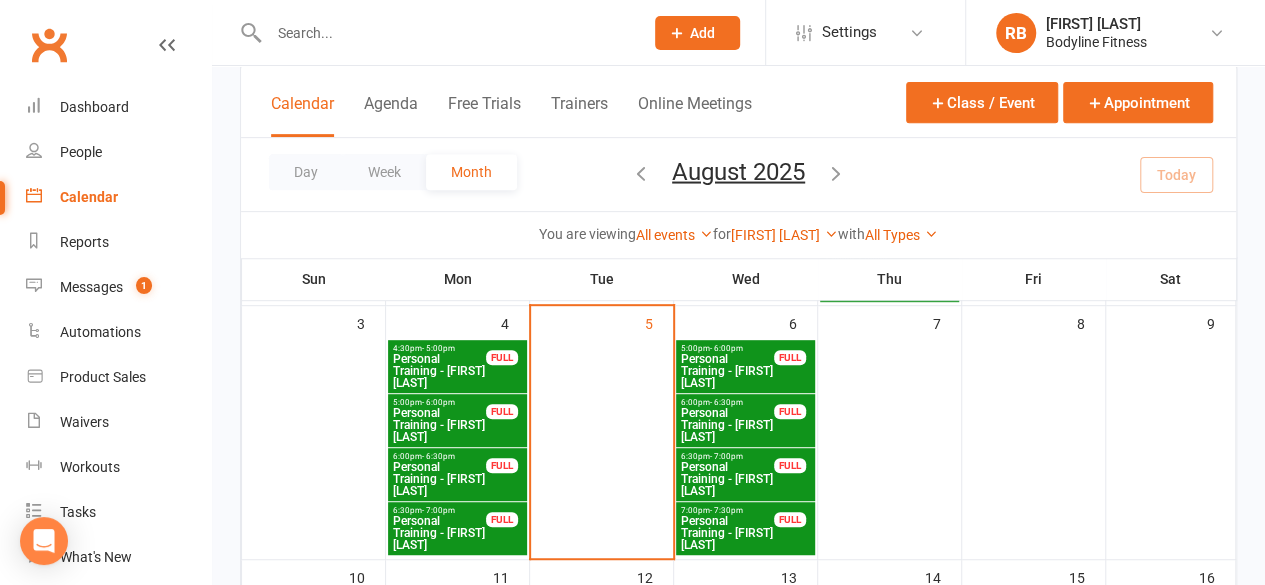 click on "Personal Training - [FIRST] [LAST]" at bounding box center [439, 425] 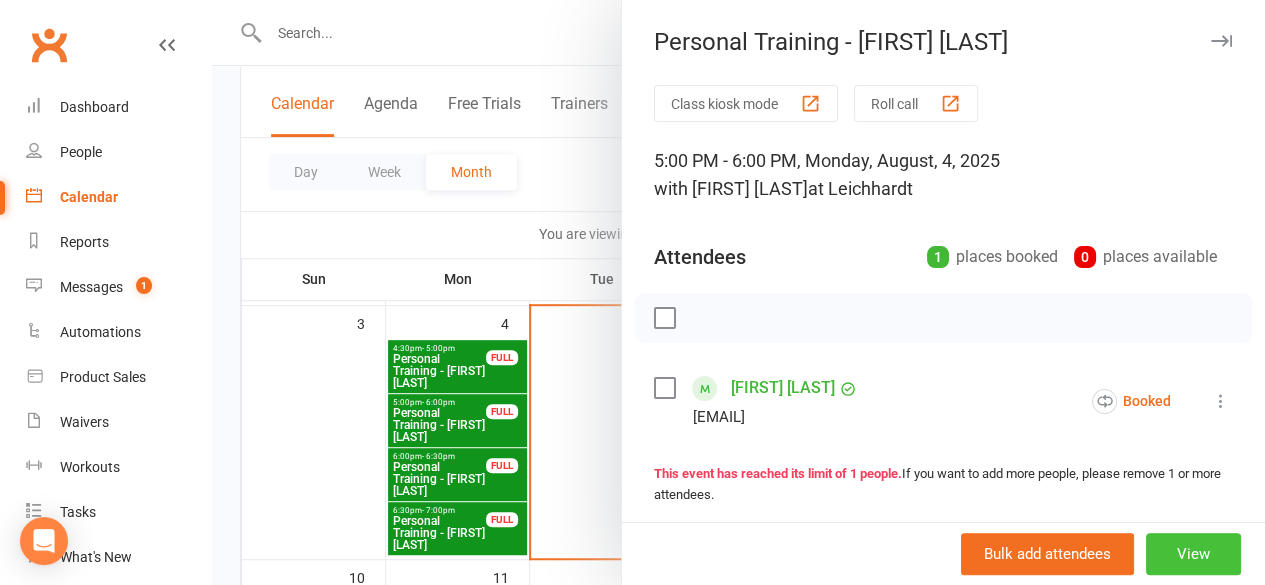 click on "View" at bounding box center (1193, 554) 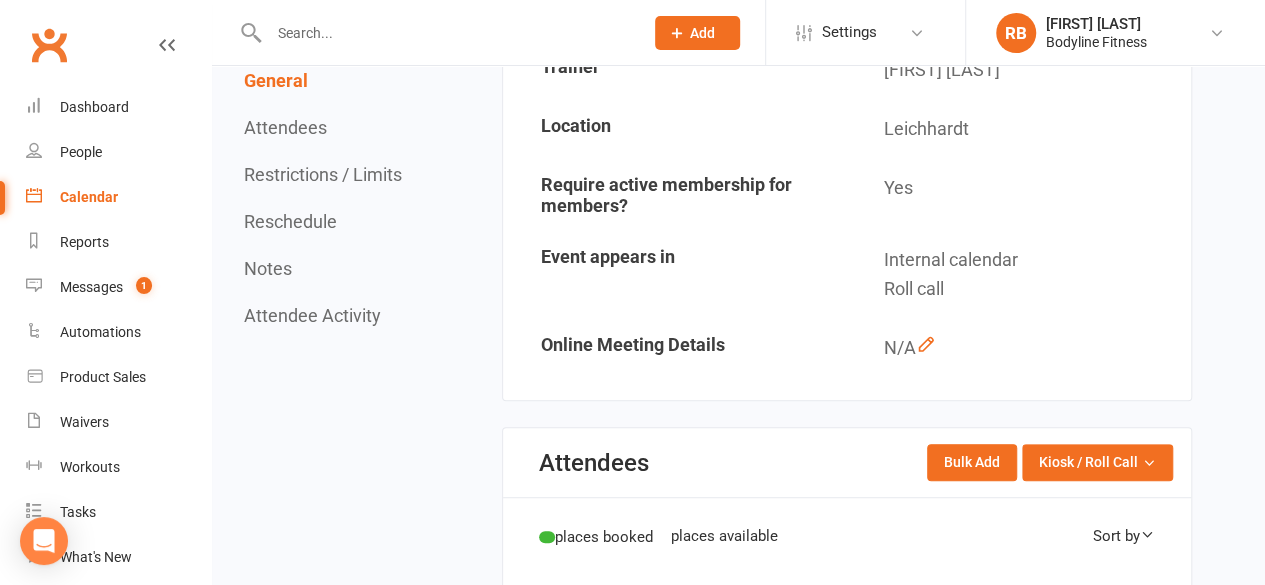 scroll, scrollTop: 0, scrollLeft: 0, axis: both 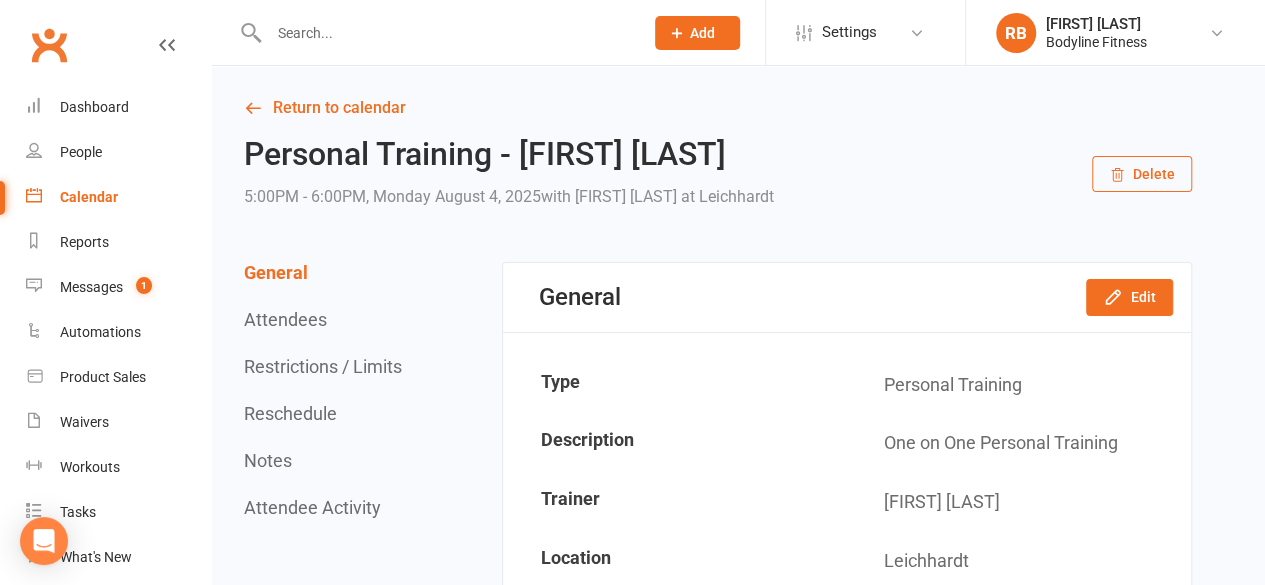click on "Delete" at bounding box center [1142, 174] 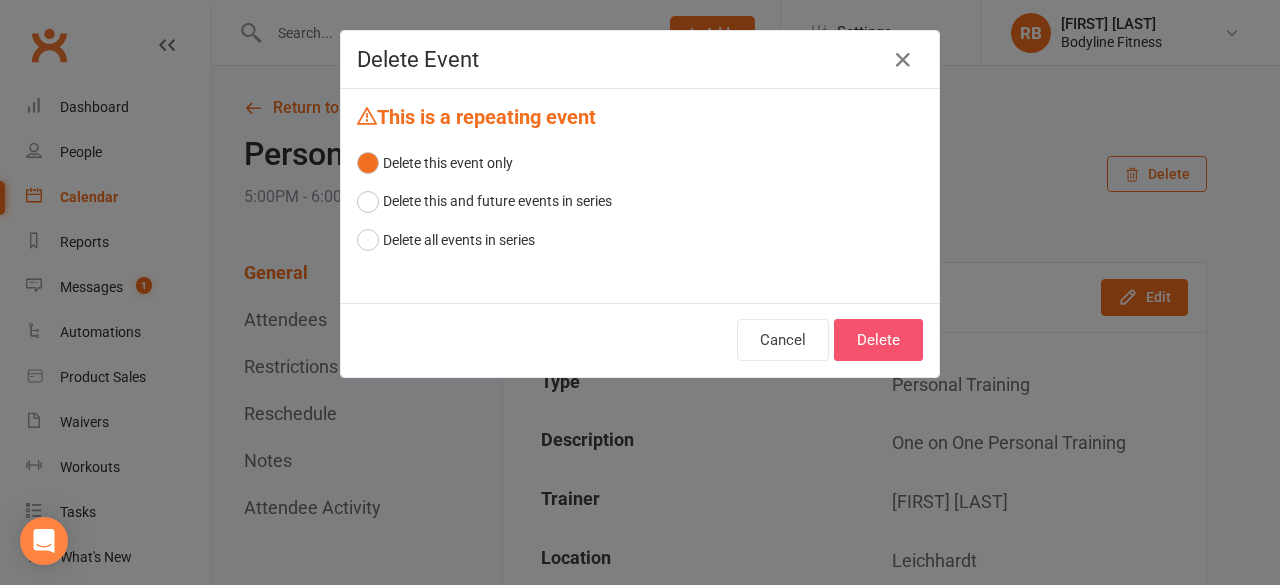 click on "Delete" at bounding box center [878, 340] 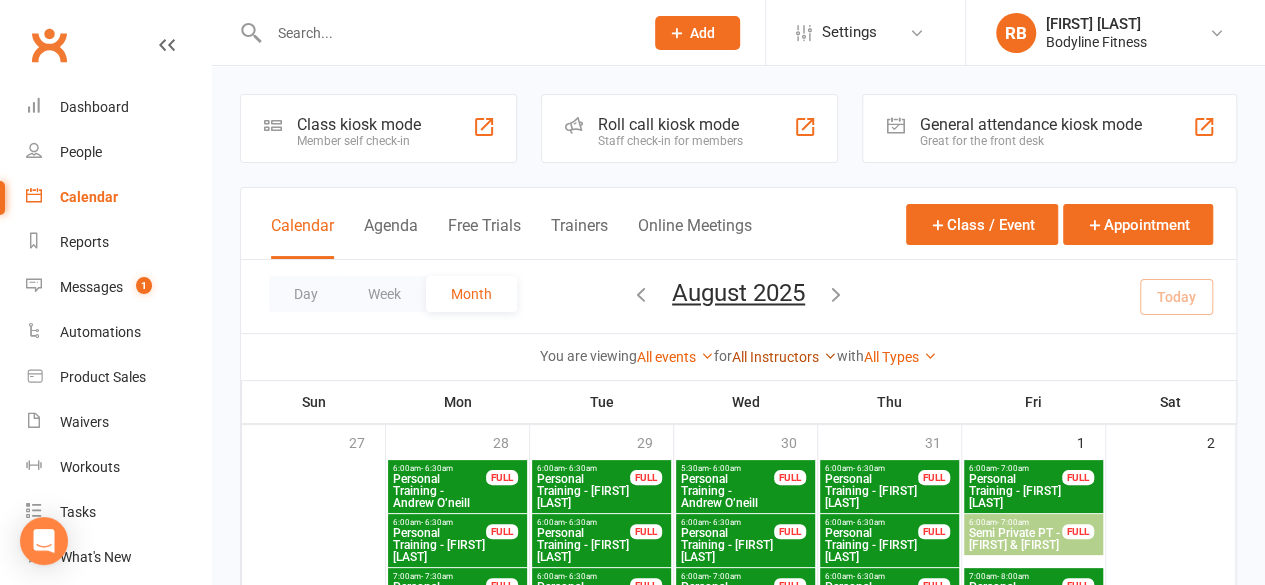 click on "All Instructors" at bounding box center [784, 357] 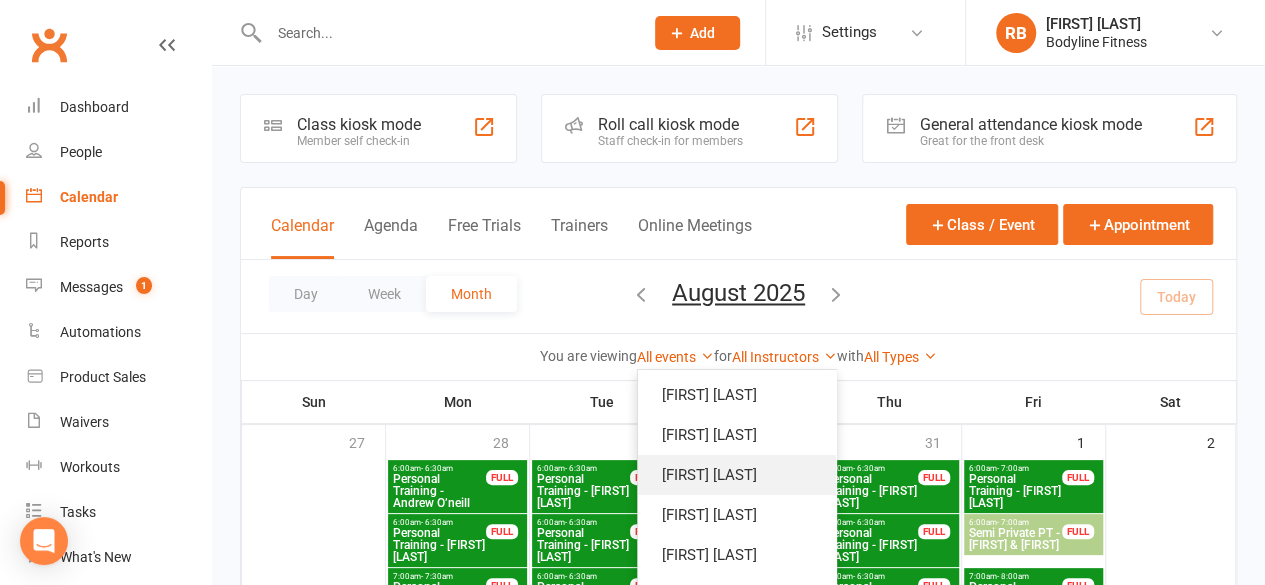 scroll, scrollTop: 70, scrollLeft: 0, axis: vertical 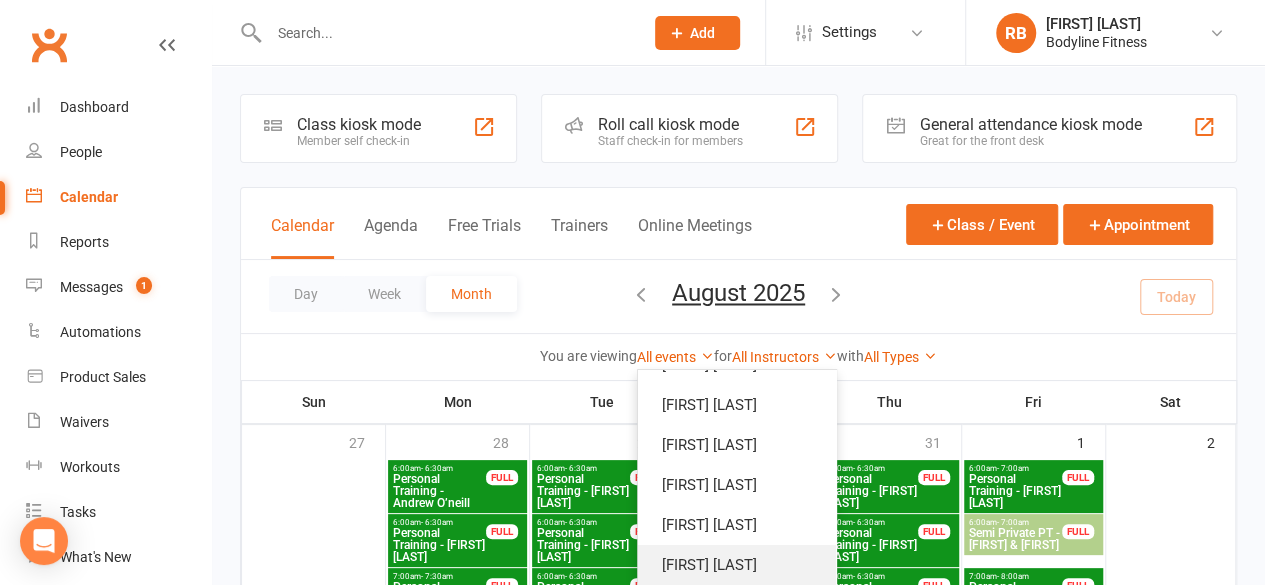 click on "[FIRST] [LAST]" at bounding box center (737, 565) 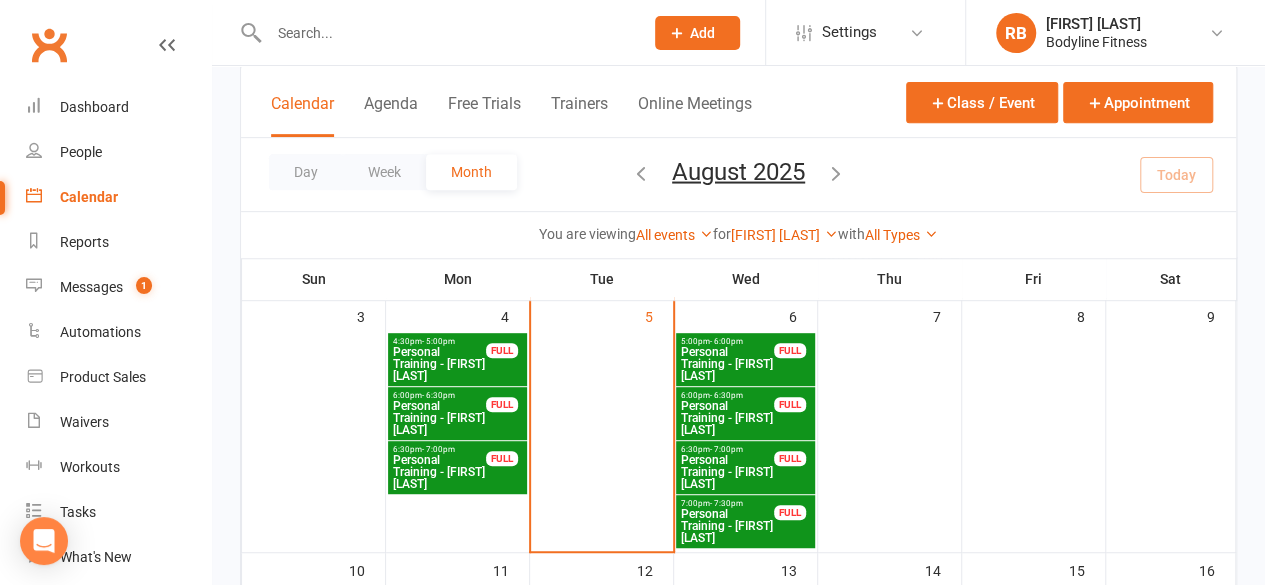 scroll, scrollTop: 384, scrollLeft: 0, axis: vertical 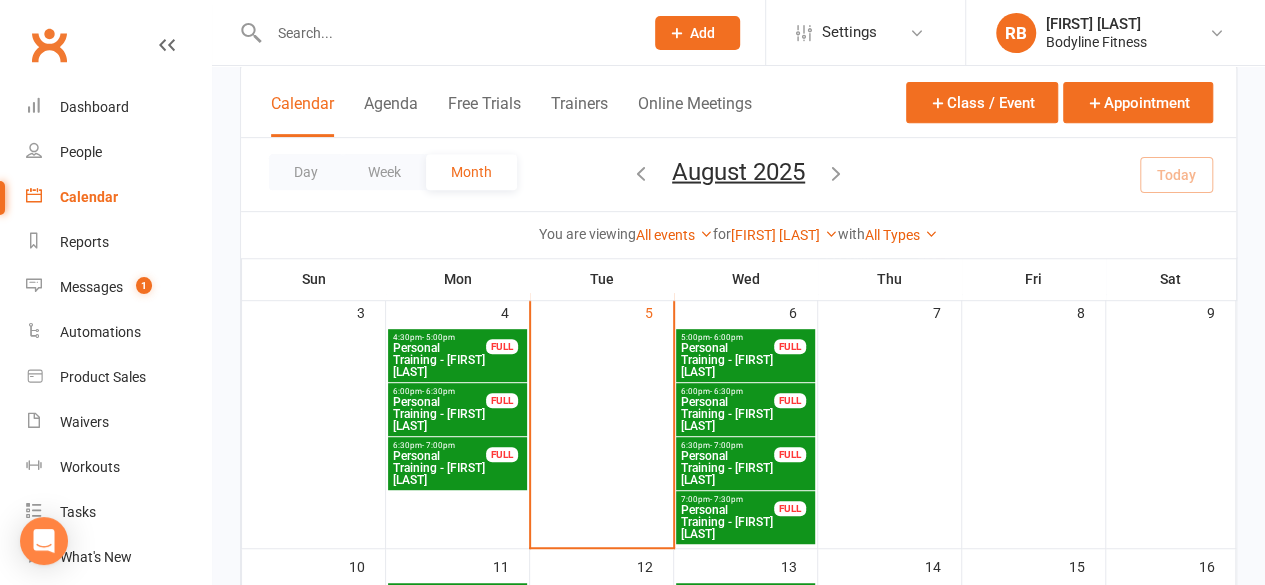 click on "Personal Training - [FIRST] [LAST]" at bounding box center (439, 414) 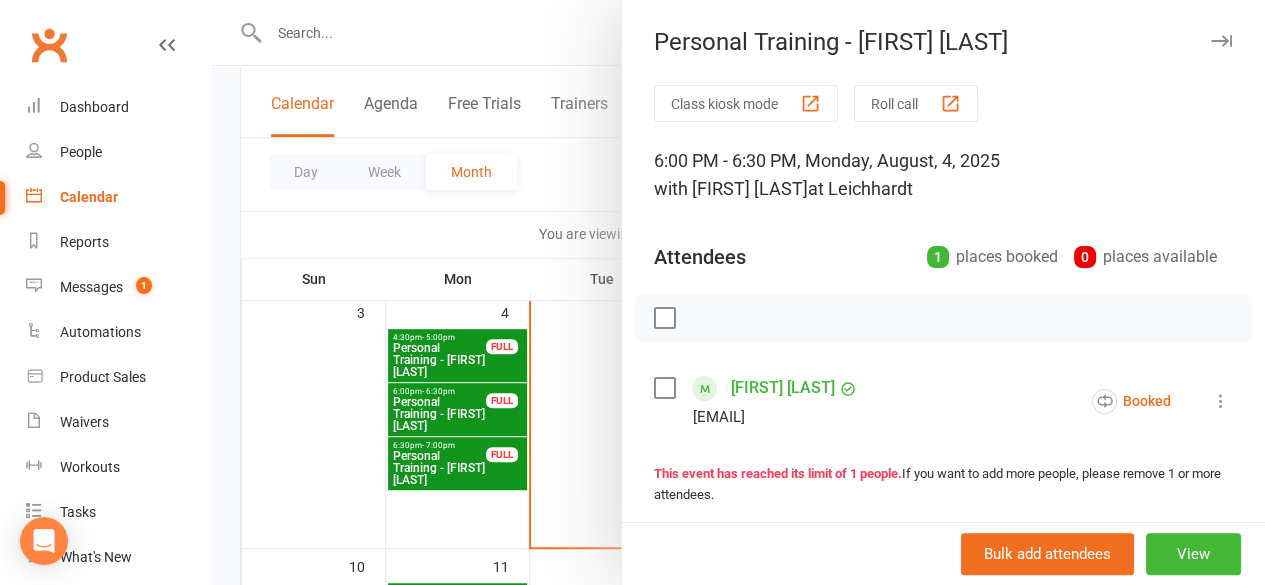 click at bounding box center (943, 318) 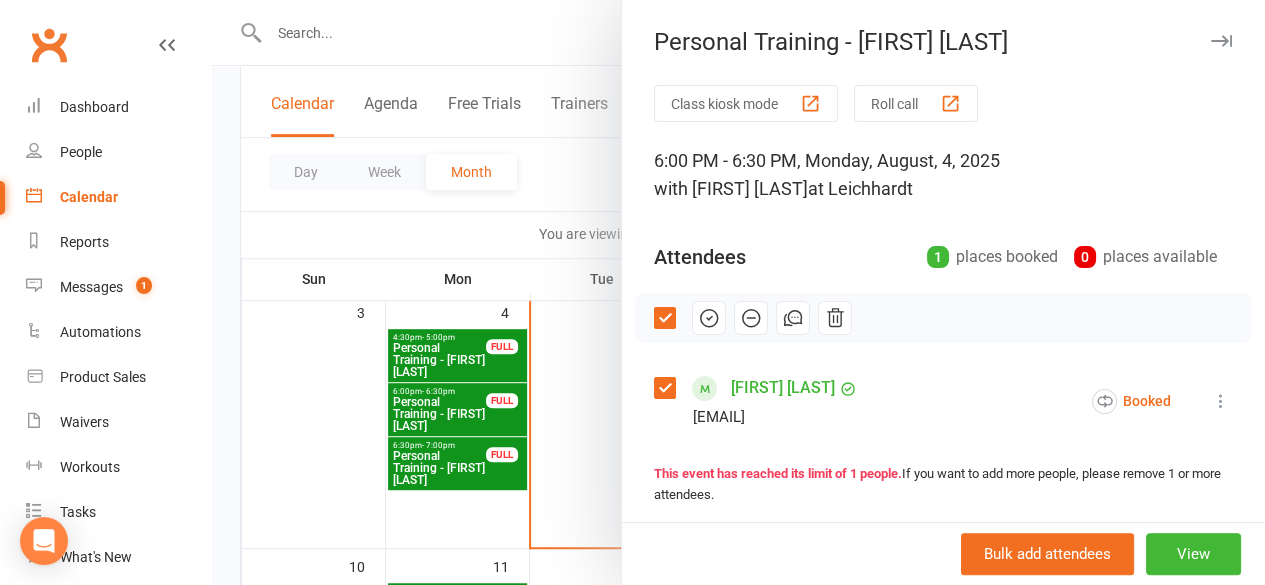 click 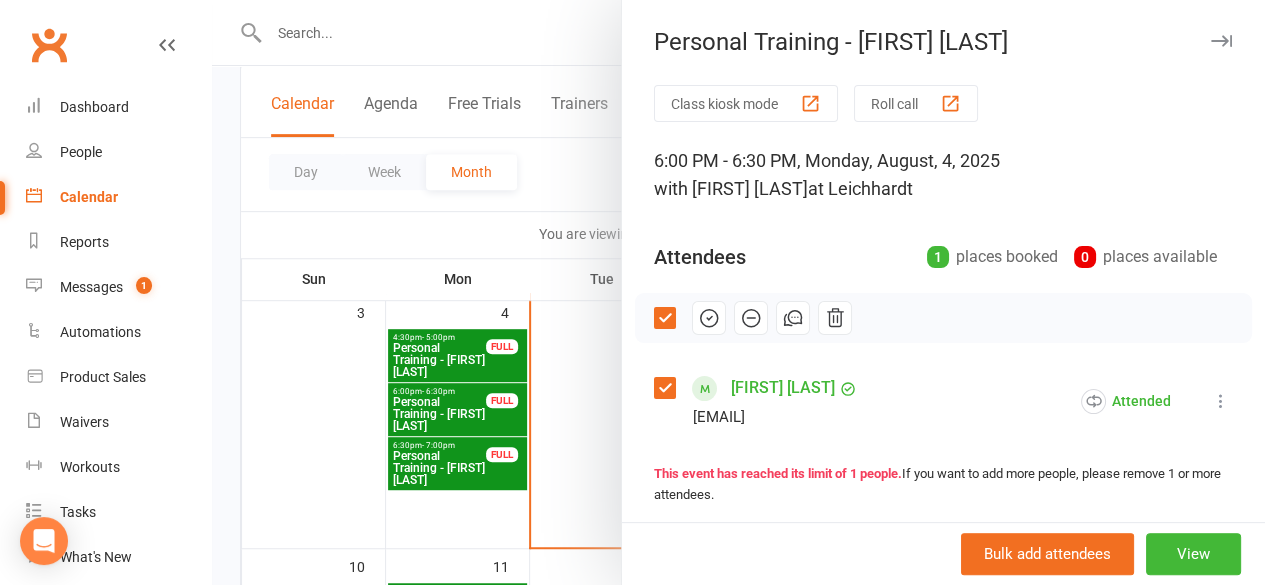 click at bounding box center [738, 292] 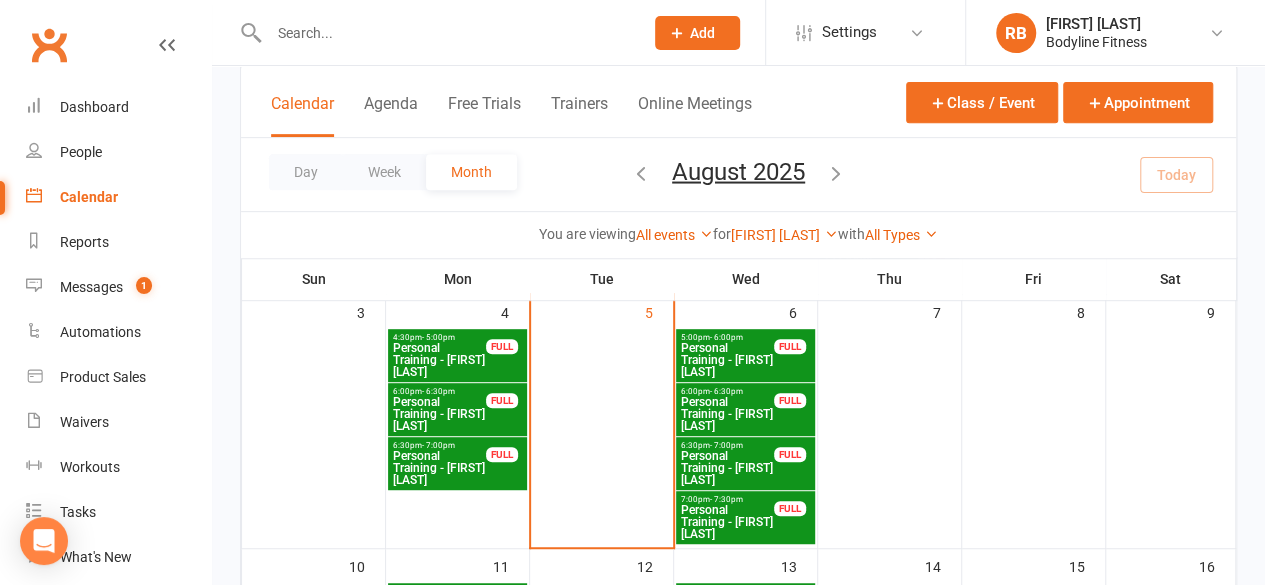 click on "Personal Training - [FIRST] [LAST]" at bounding box center [439, 468] 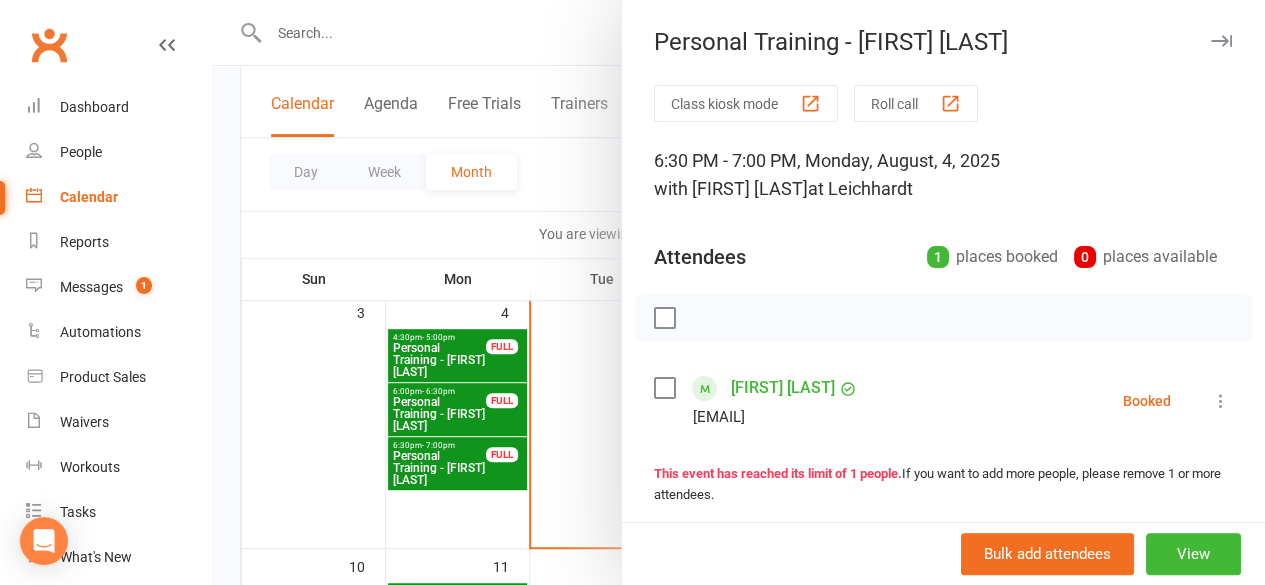 click at bounding box center [664, 318] 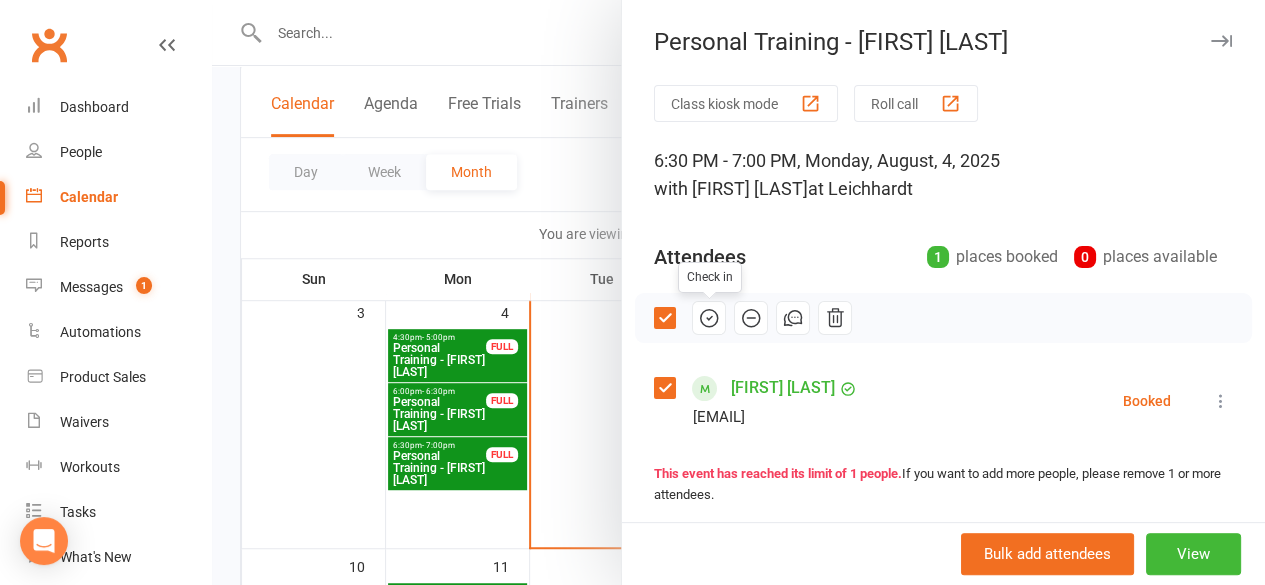 click 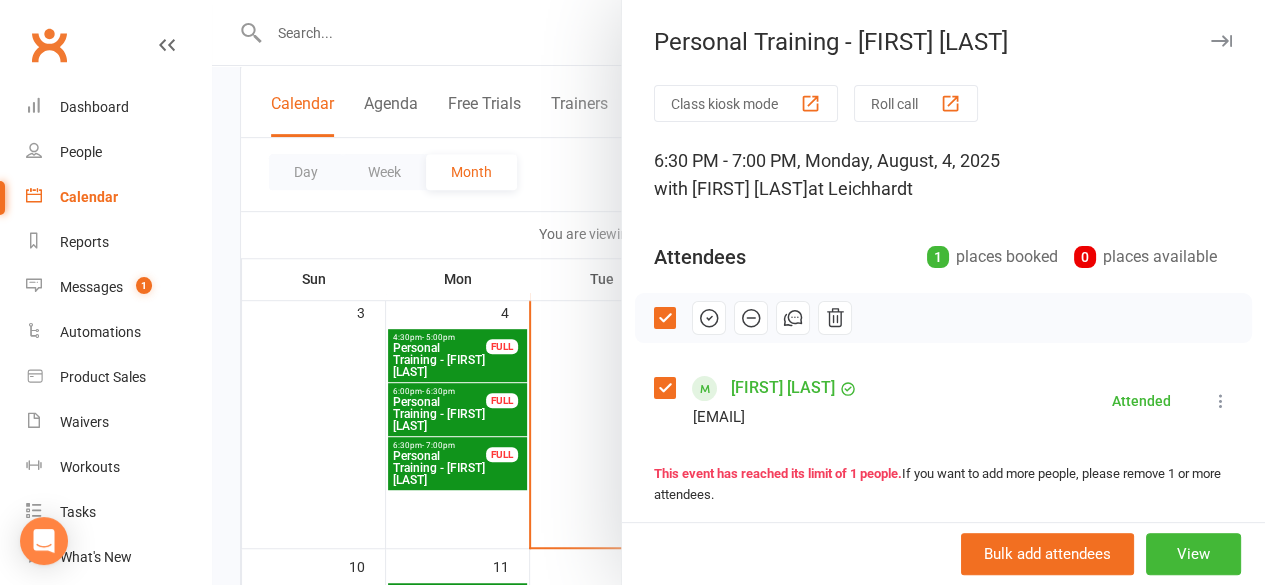 click at bounding box center [738, 292] 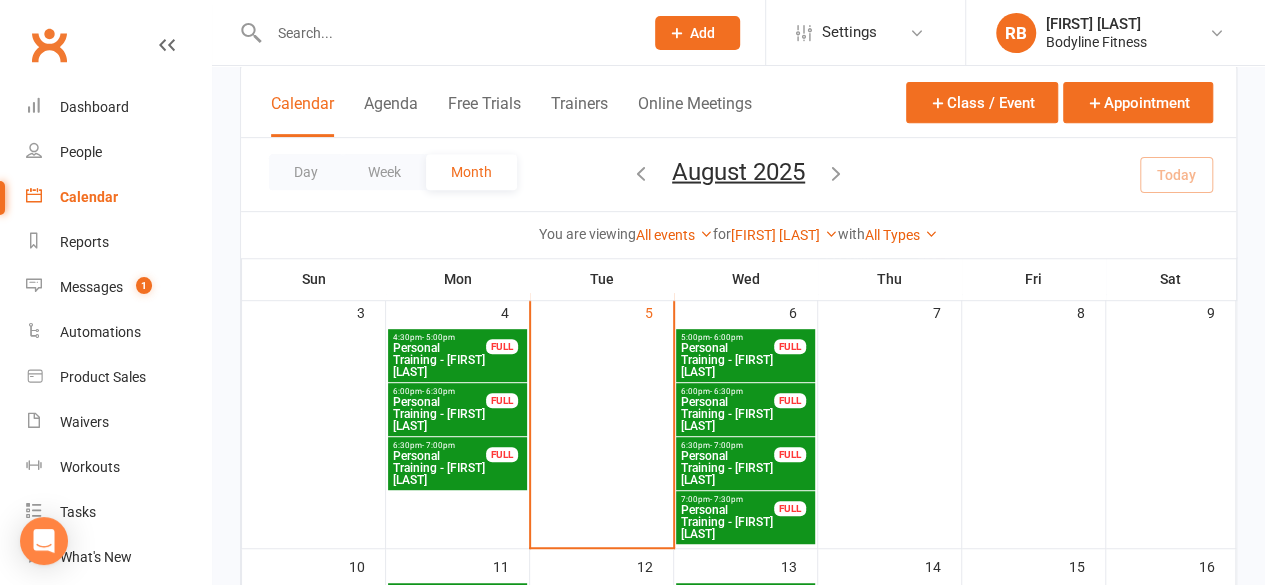 click on "Personal Training - [FIRST] [LAST]" at bounding box center [727, 360] 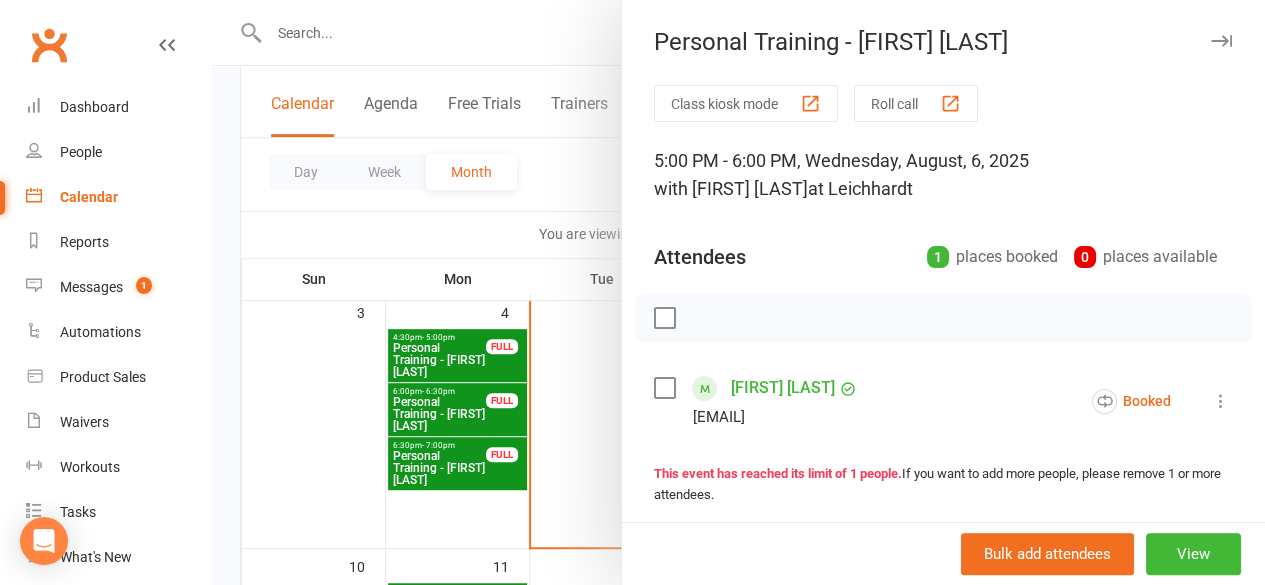 click at bounding box center (664, 318) 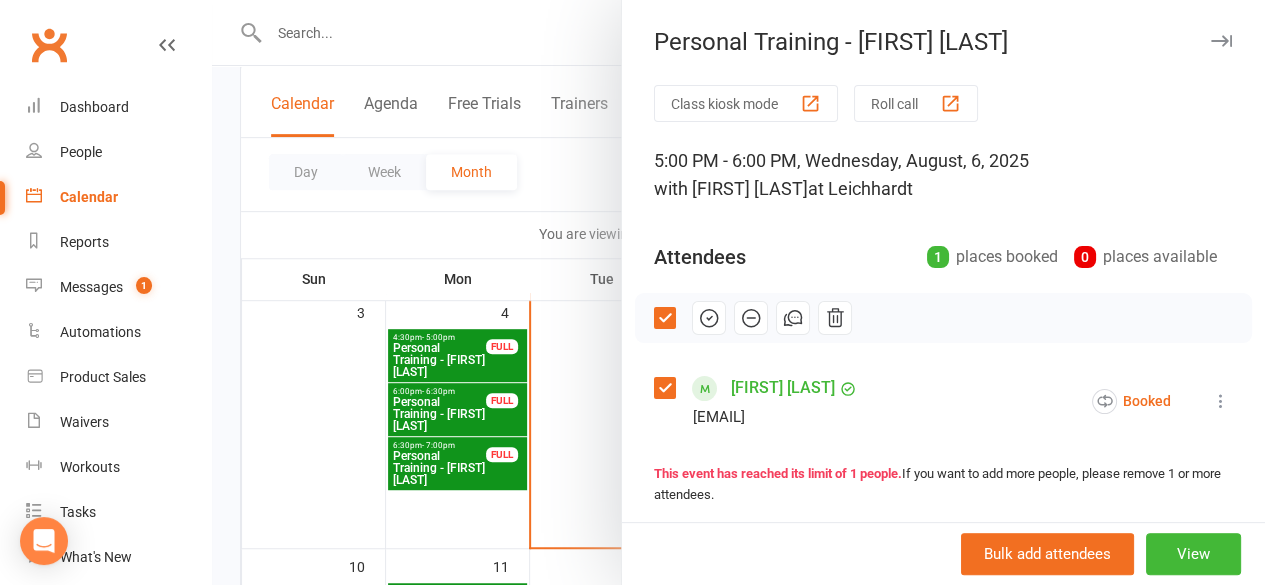 click at bounding box center (738, 292) 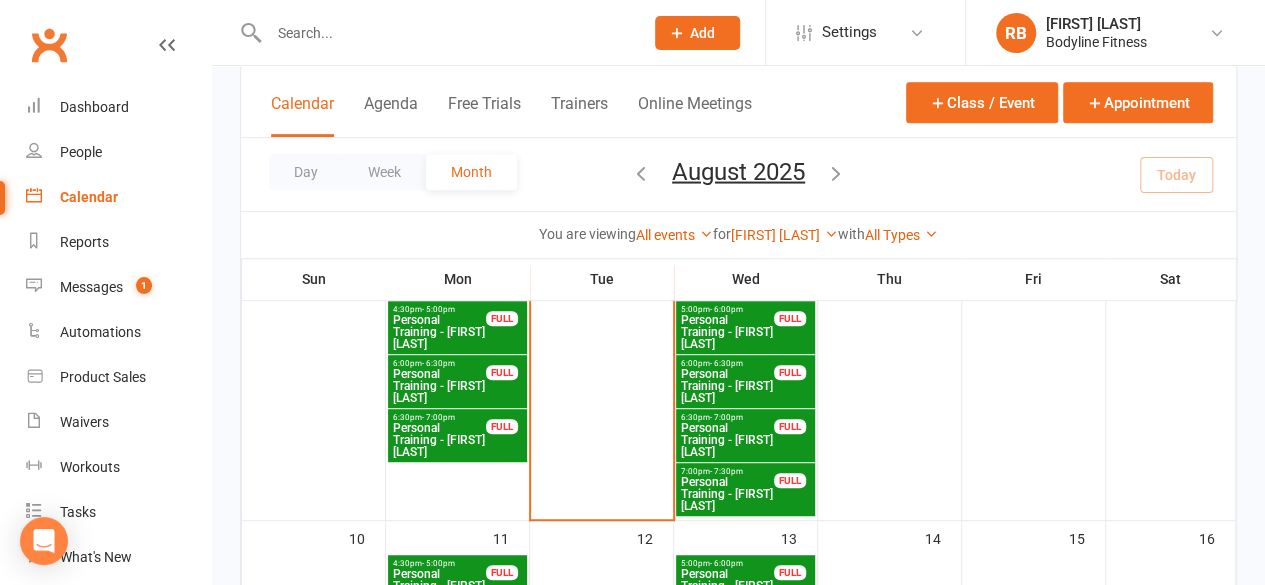 scroll, scrollTop: 427, scrollLeft: 0, axis: vertical 